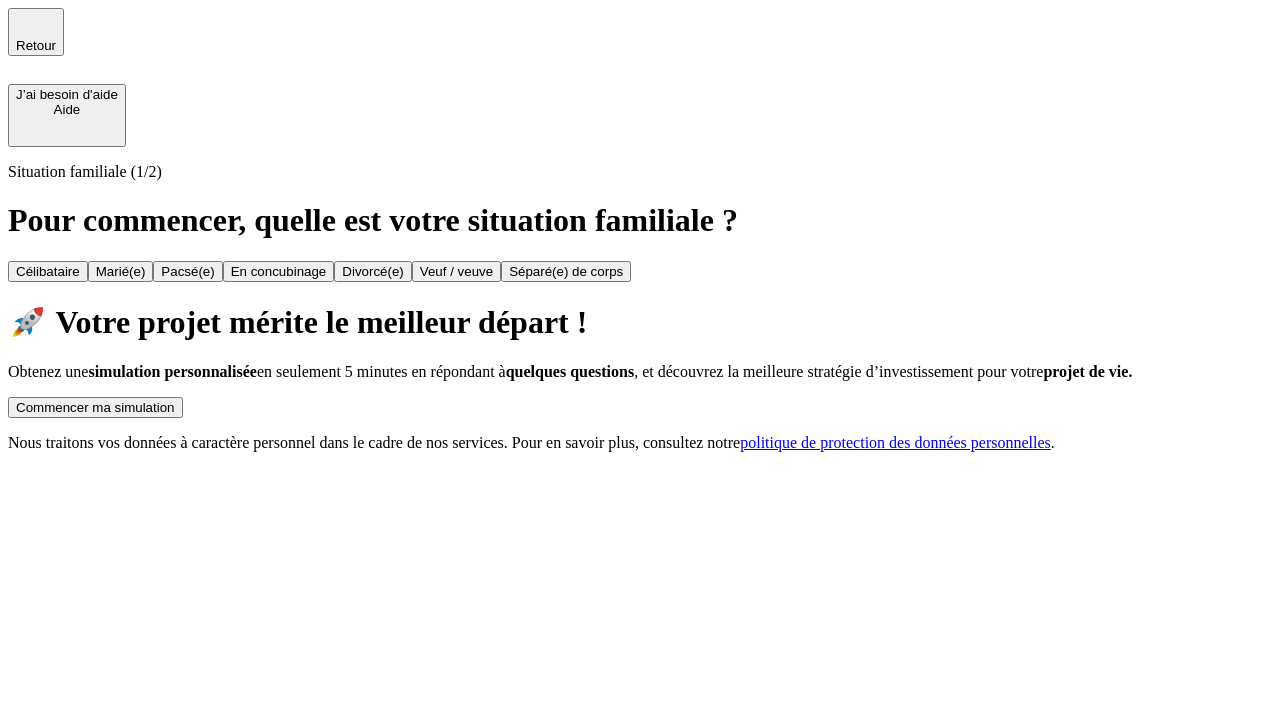scroll, scrollTop: 0, scrollLeft: 0, axis: both 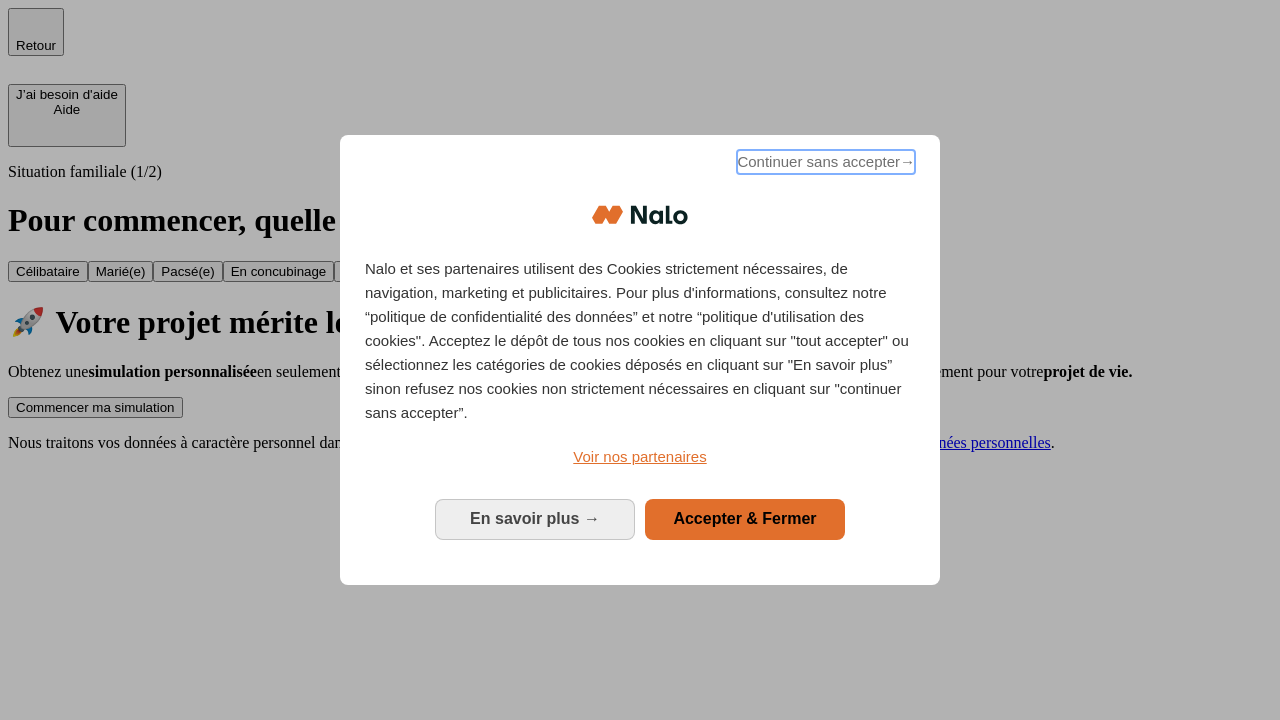 click on "Continuer sans accepter  →" at bounding box center (826, 162) 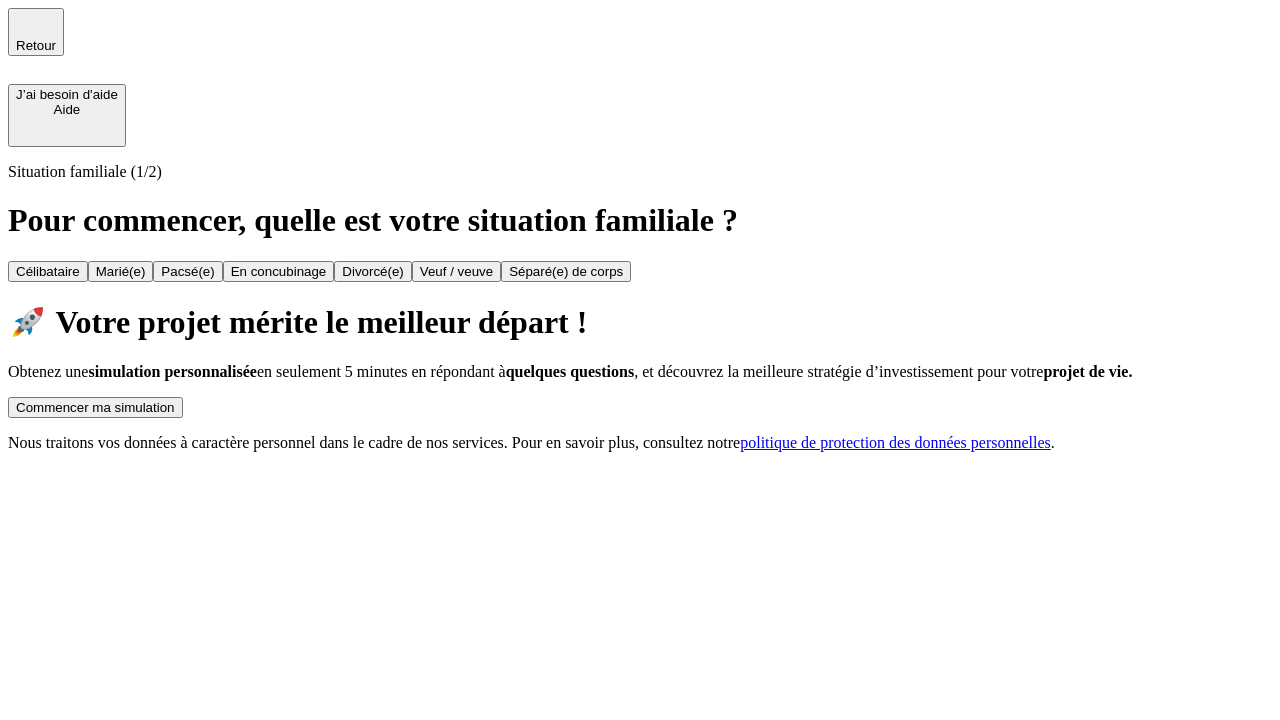 click on "Commencer ma simulation" at bounding box center (95, 407) 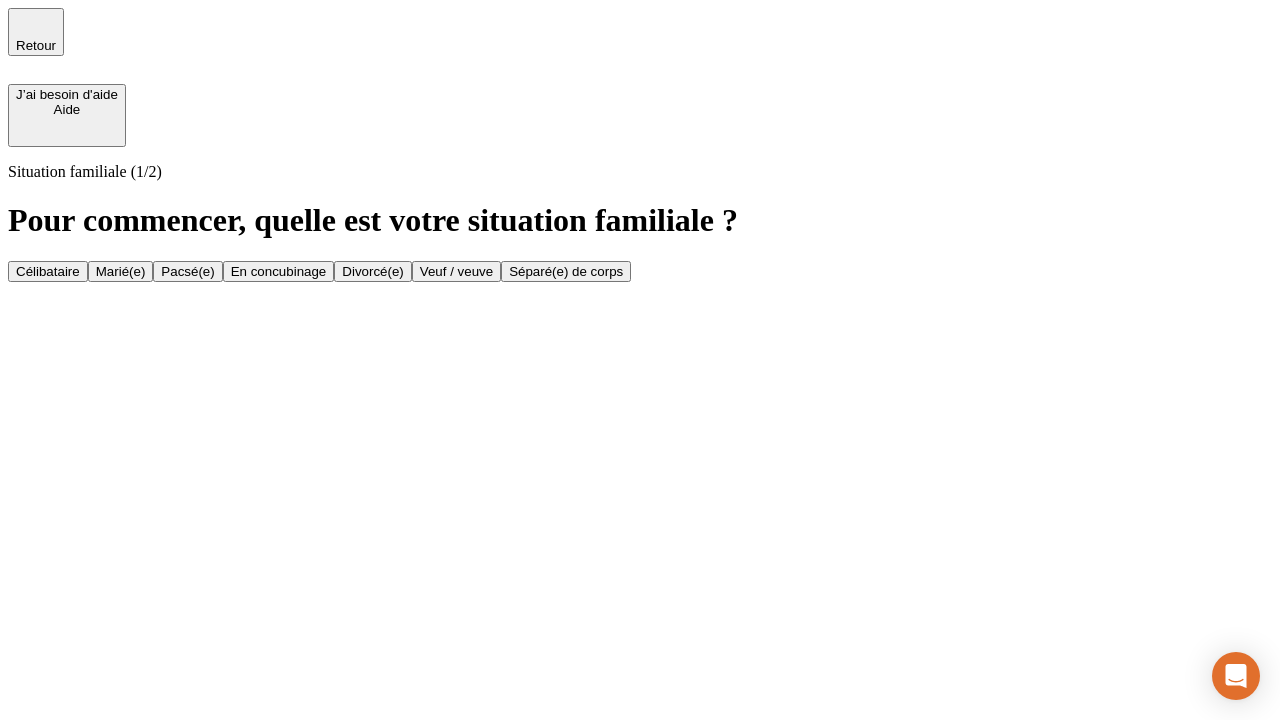 click on "Célibataire" at bounding box center [48, 271] 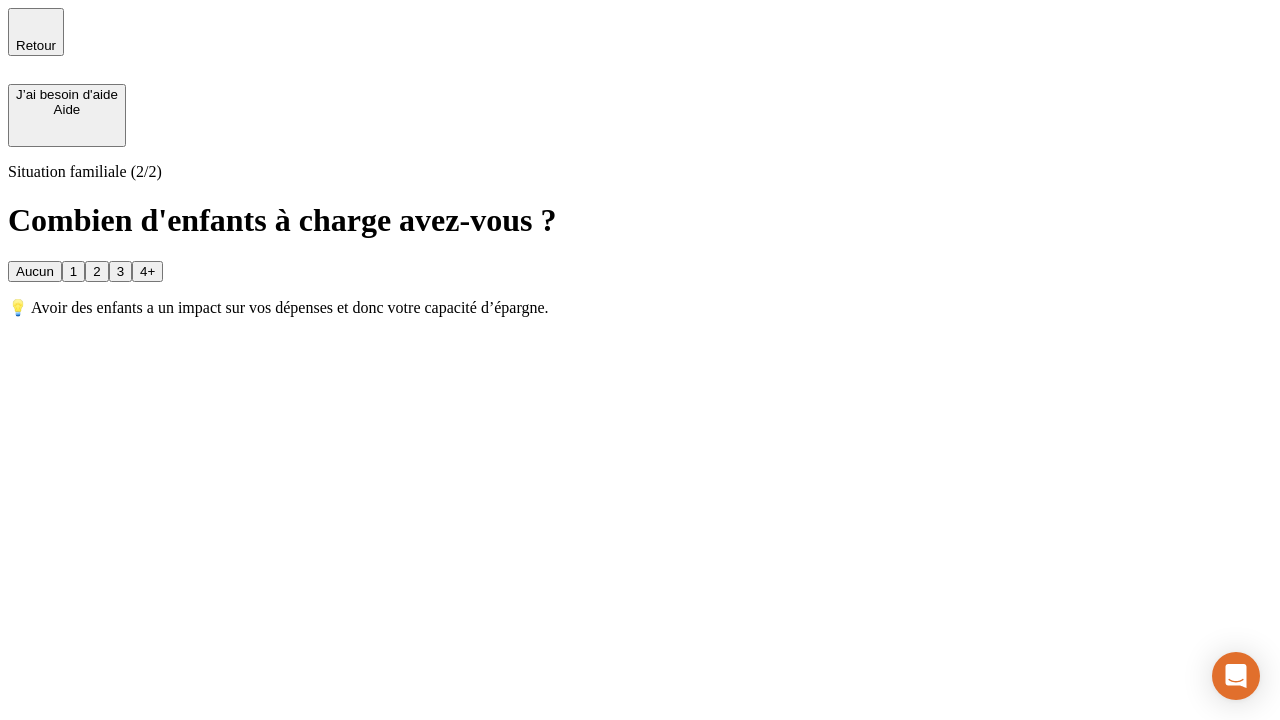 click on "Aucun" at bounding box center (35, 271) 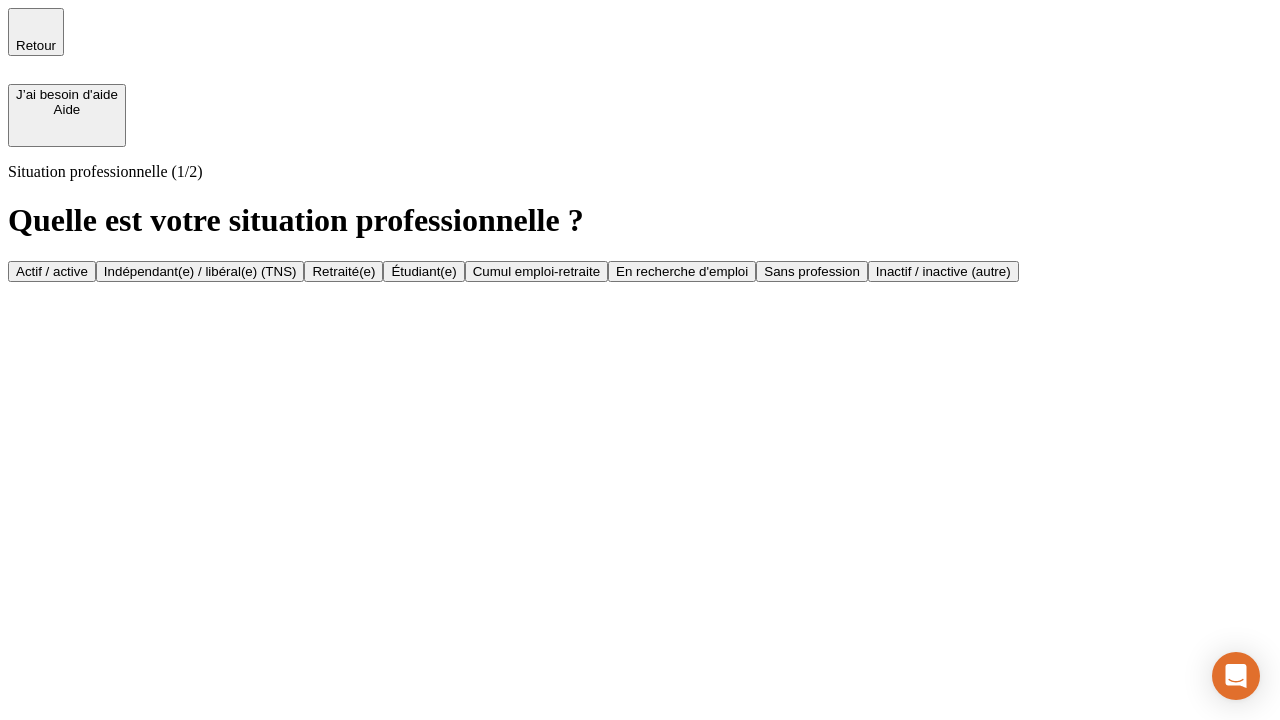 click on "Actif / active" at bounding box center [52, 271] 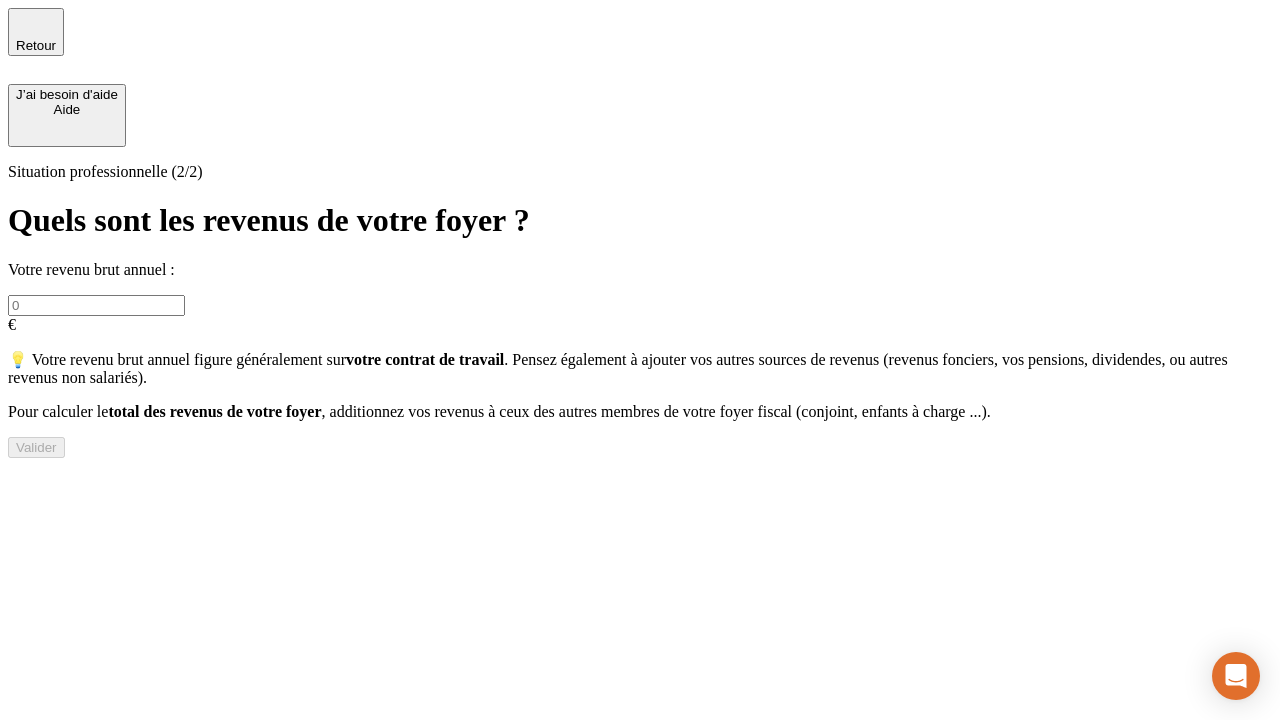 click at bounding box center [96, 305] 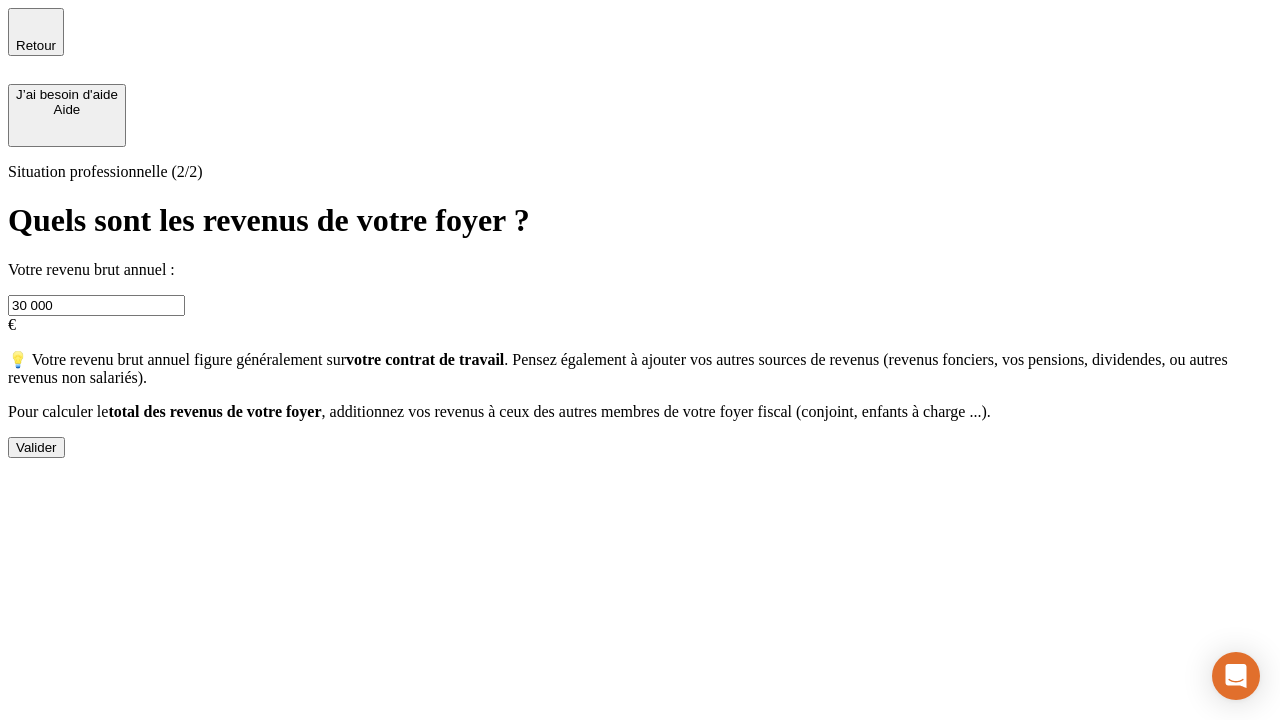 click on "Valider" at bounding box center [36, 447] 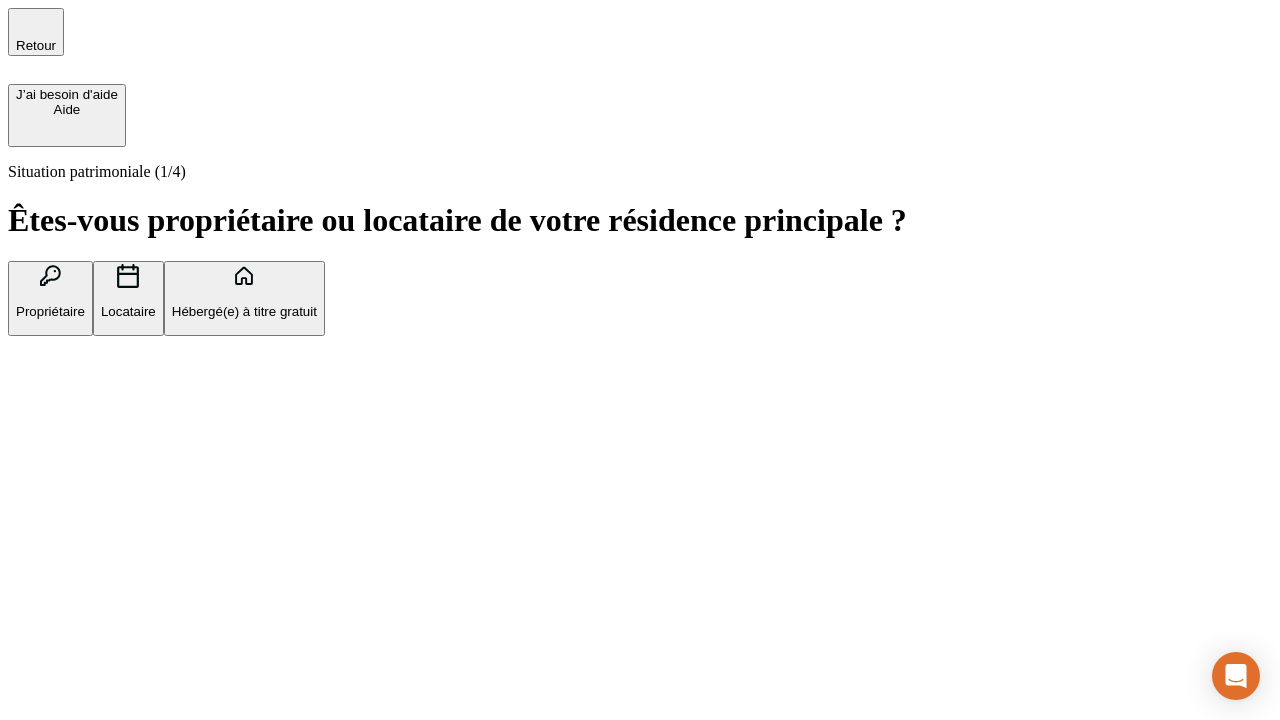 click on "Hébergé(e) à titre gratuit" at bounding box center (244, 311) 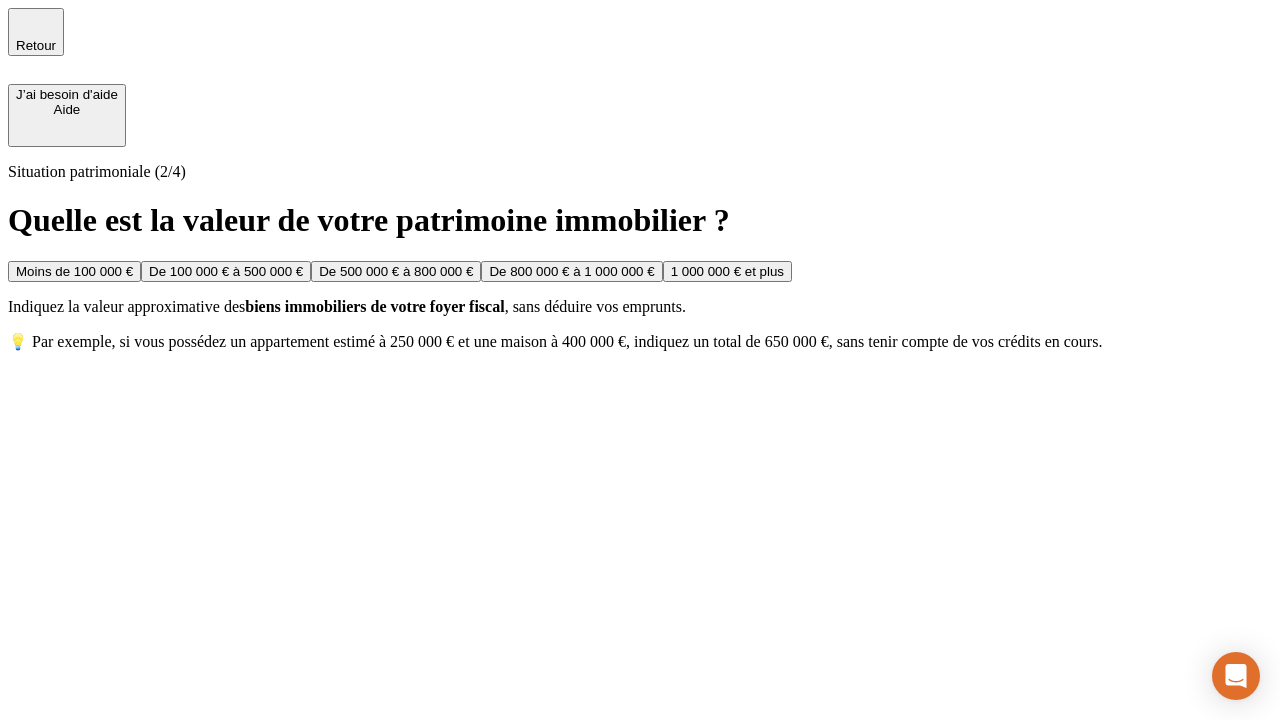 click on "Moins de 100 000 €" at bounding box center [74, 271] 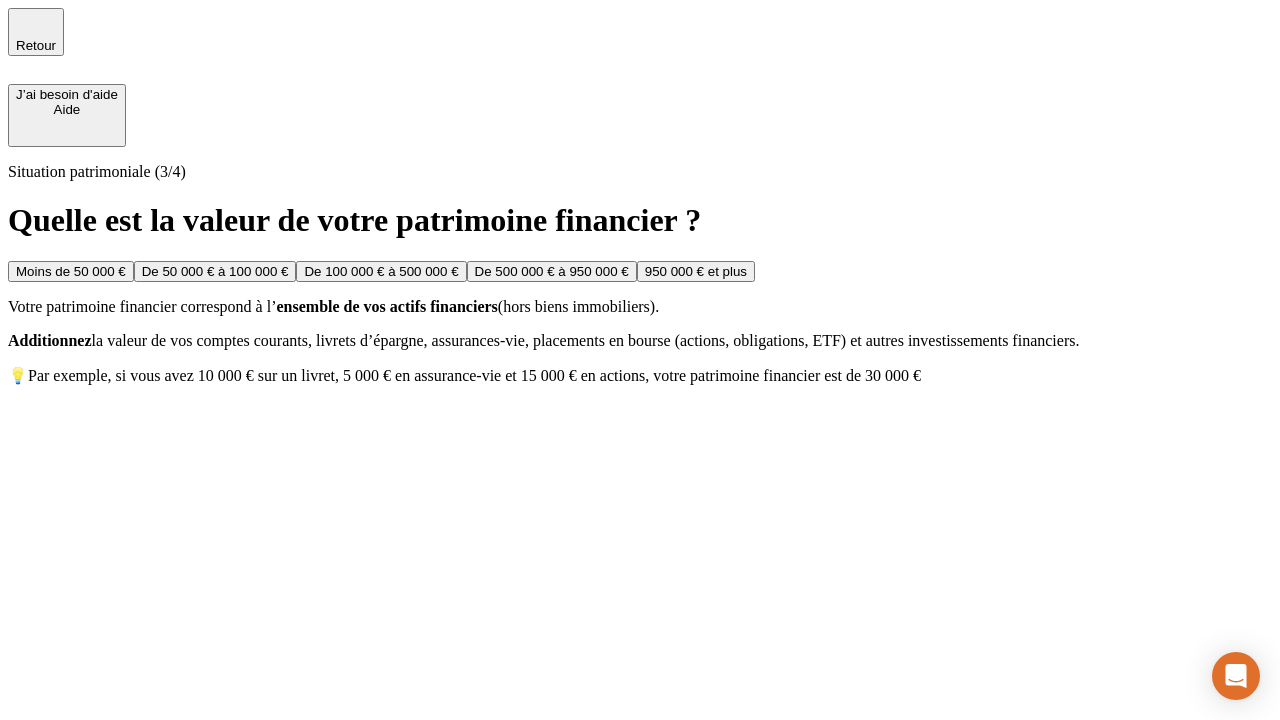 click on "Moins de 50 000 €" at bounding box center (71, 271) 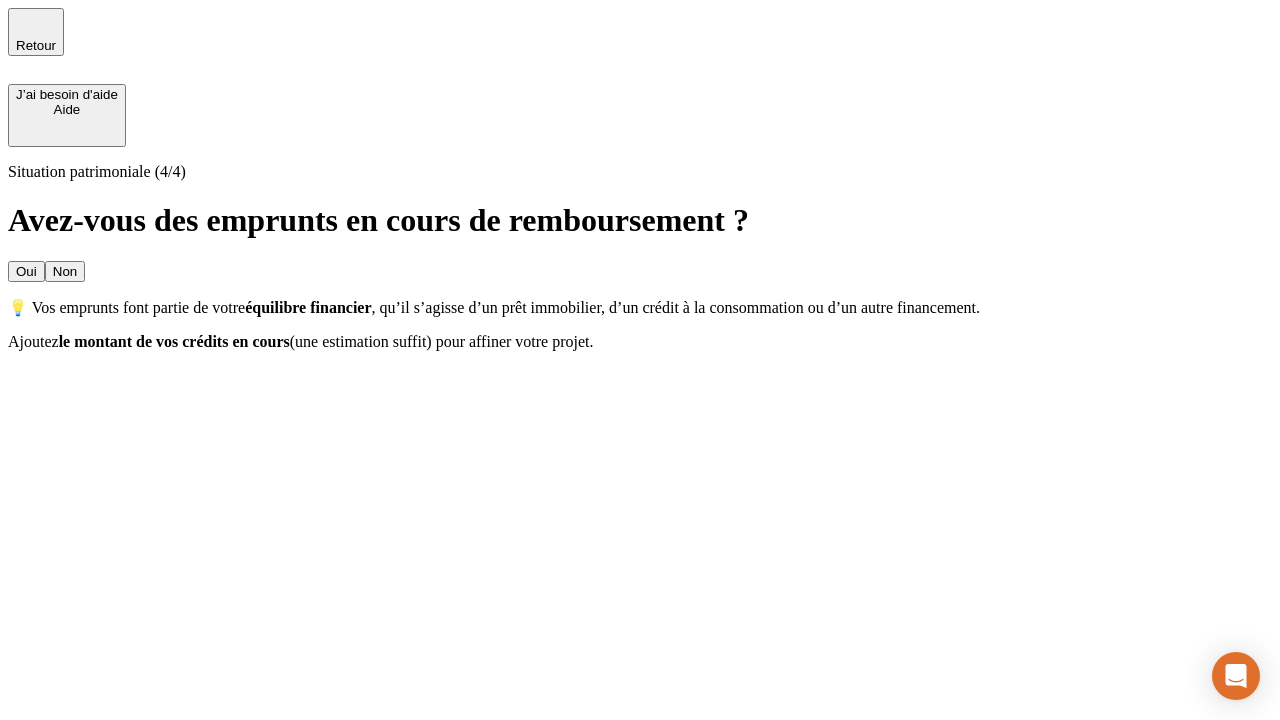 click on "Non" at bounding box center (65, 271) 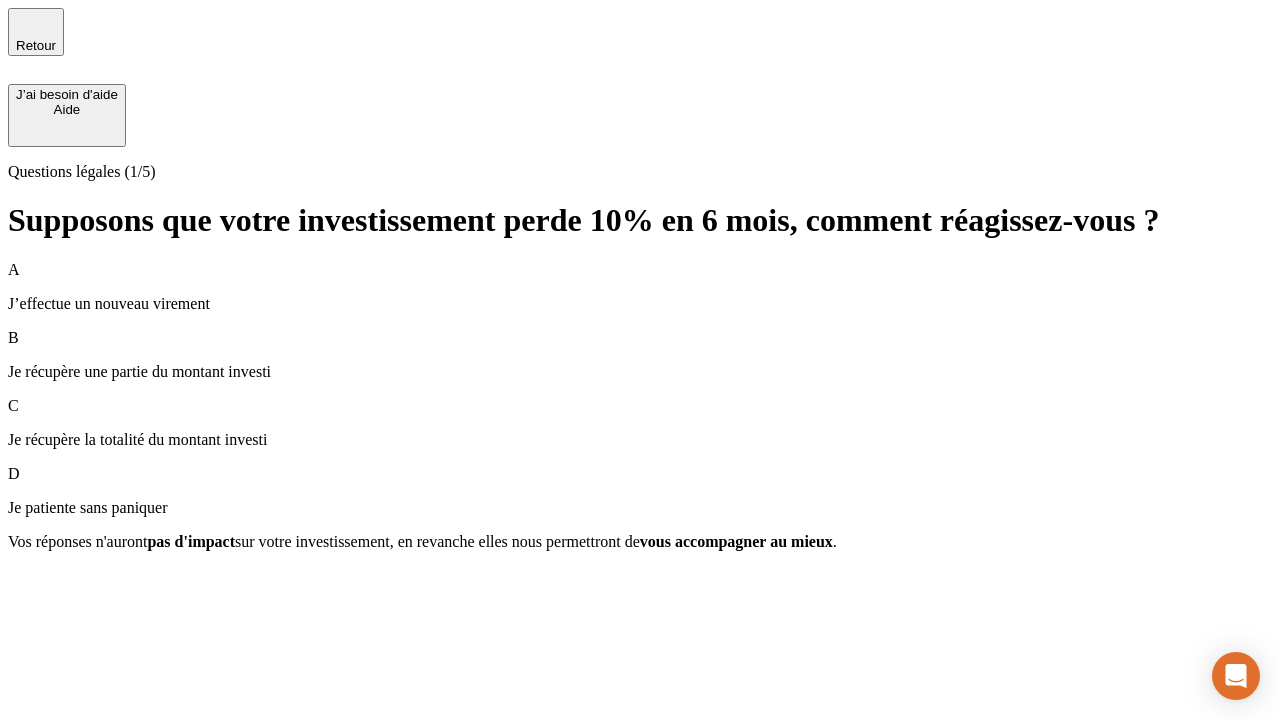 click on "A J’effectue un nouveau virement" at bounding box center [640, 287] 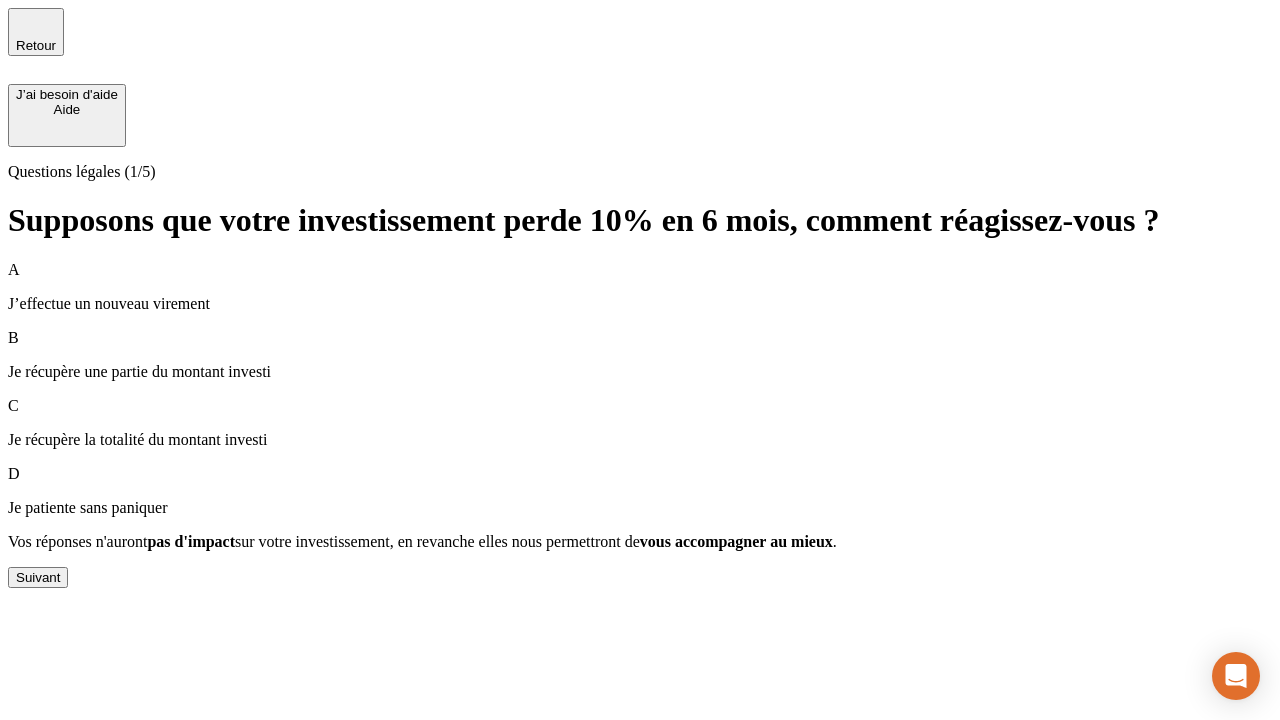 click on "Suivant" at bounding box center (38, 577) 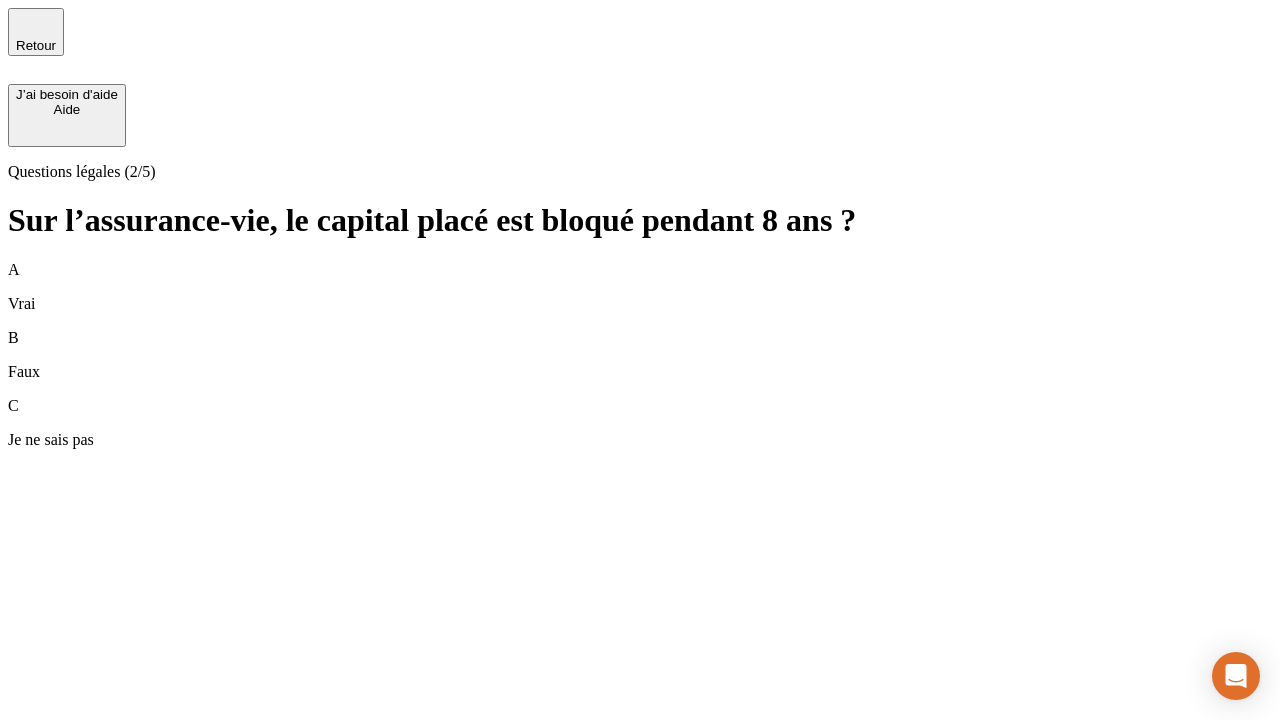 click on "B Faux" at bounding box center [640, 355] 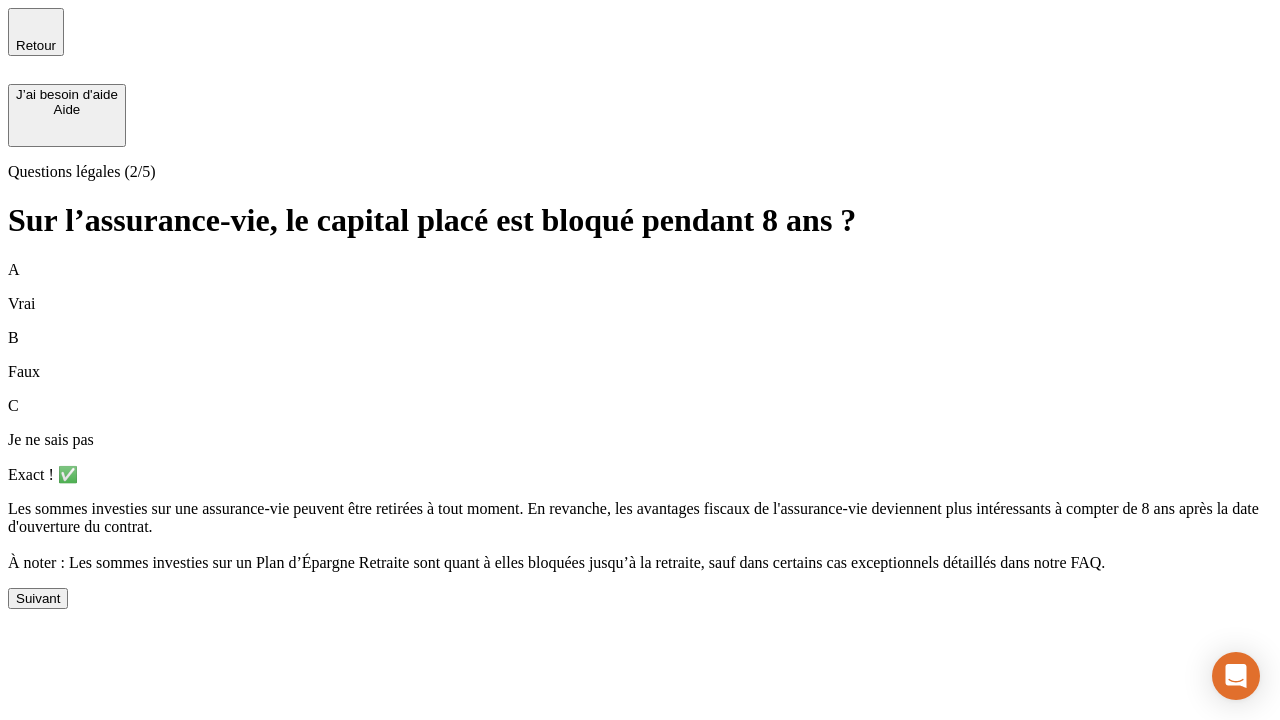 click on "Suivant" at bounding box center [38, 598] 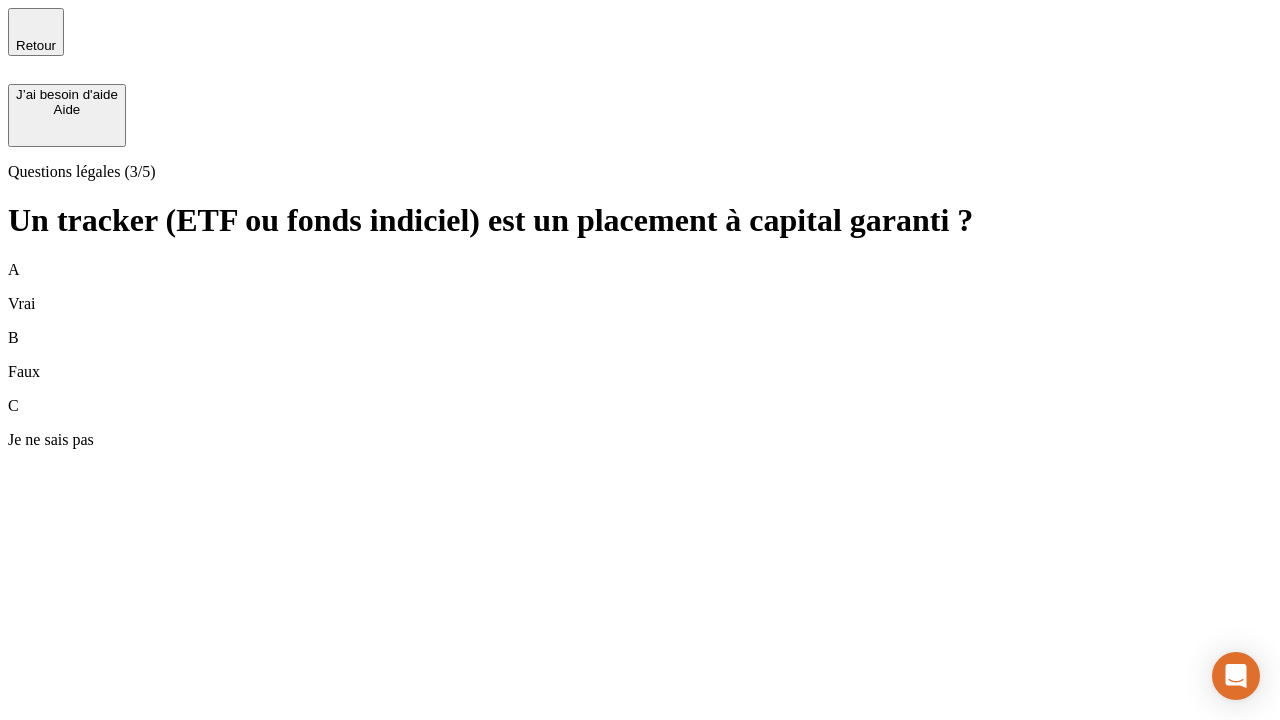 click on "B Faux" at bounding box center [640, 355] 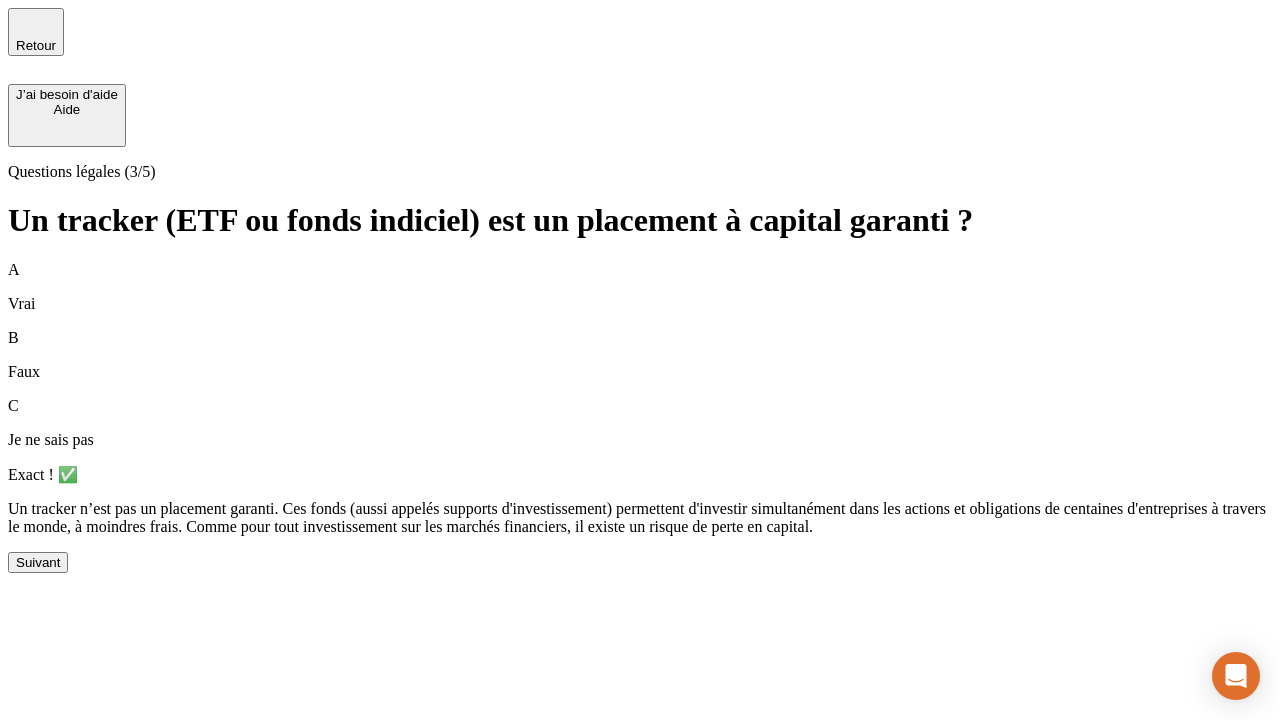 click on "Suivant" at bounding box center [38, 562] 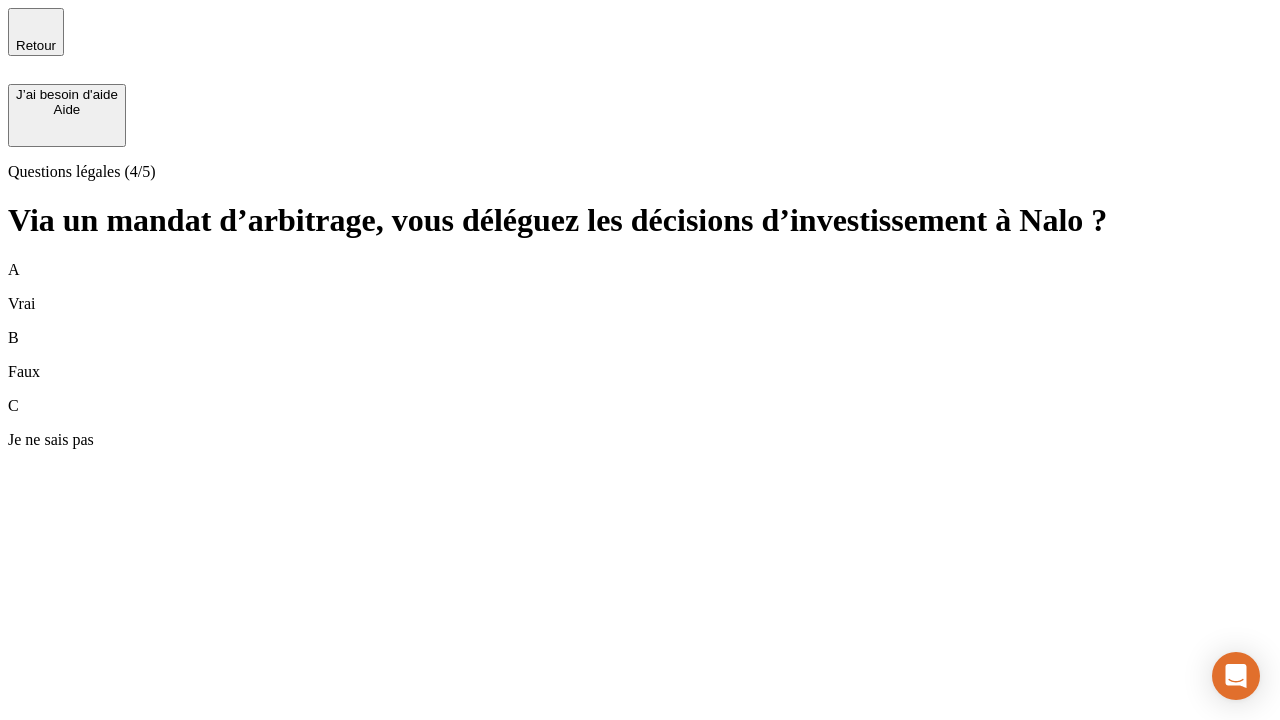 click on "A Vrai" at bounding box center [640, 287] 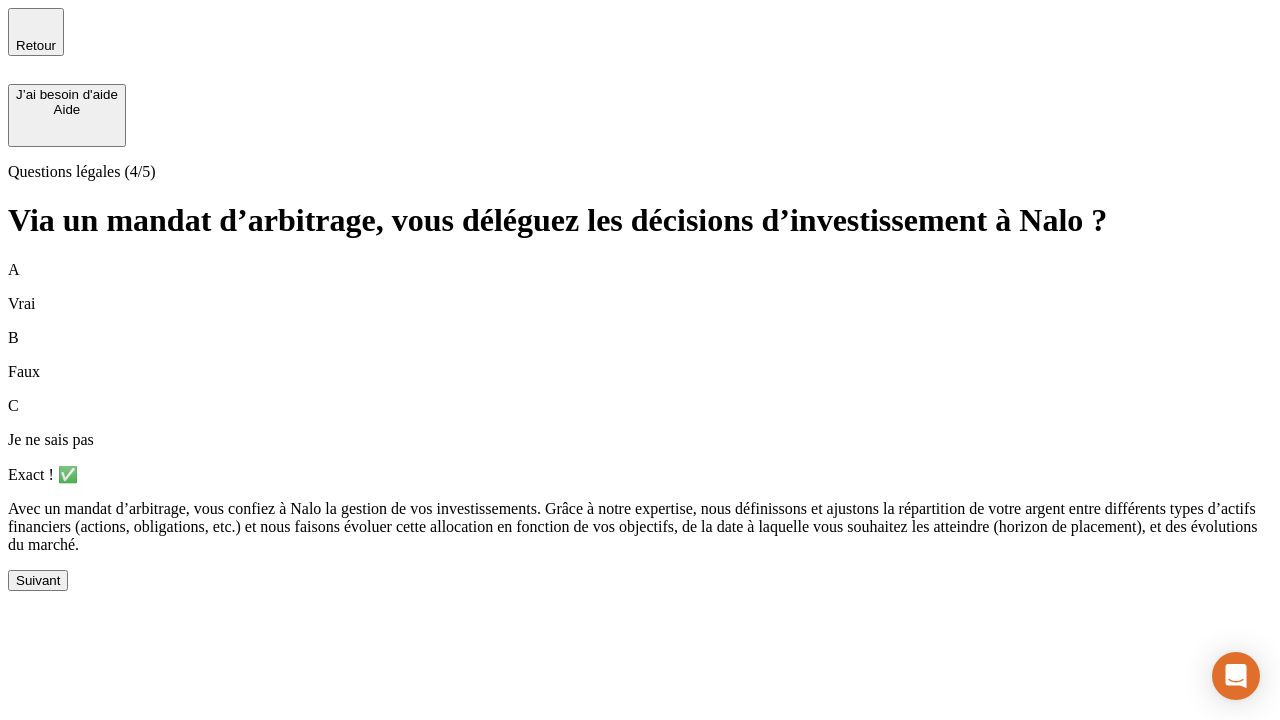 click on "Suivant" at bounding box center [38, 580] 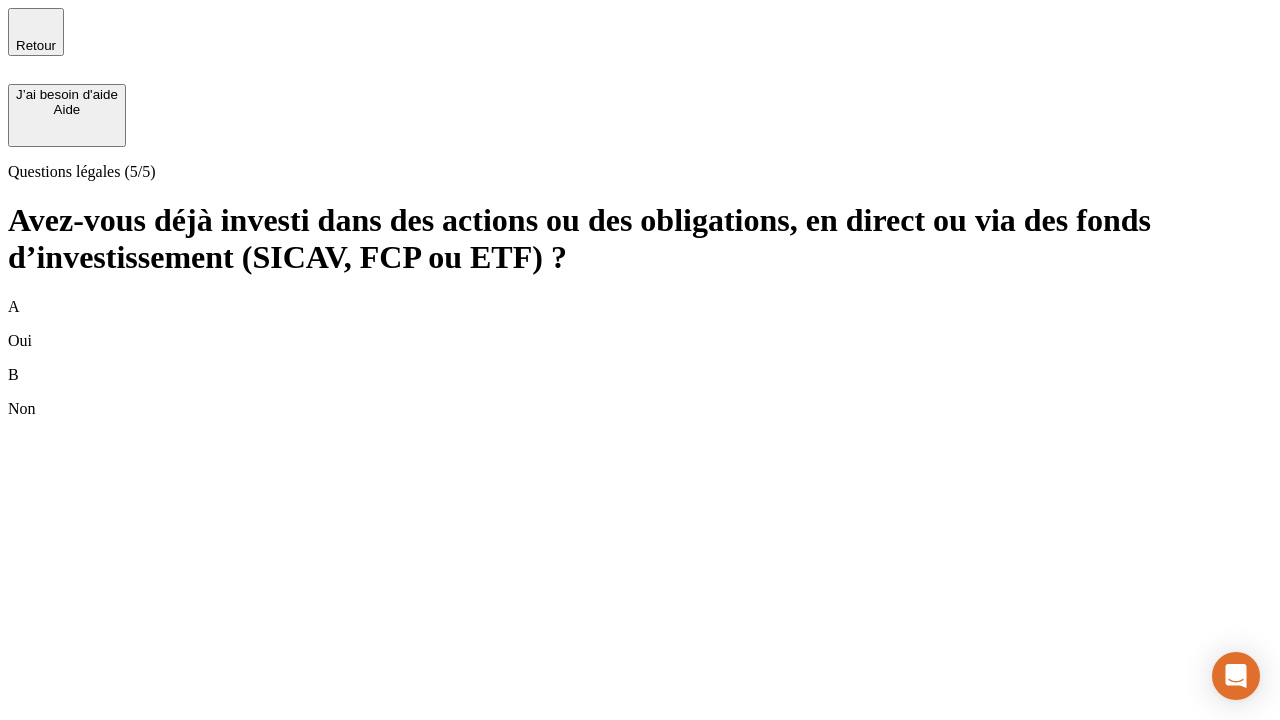 click on "B Non" at bounding box center (640, 392) 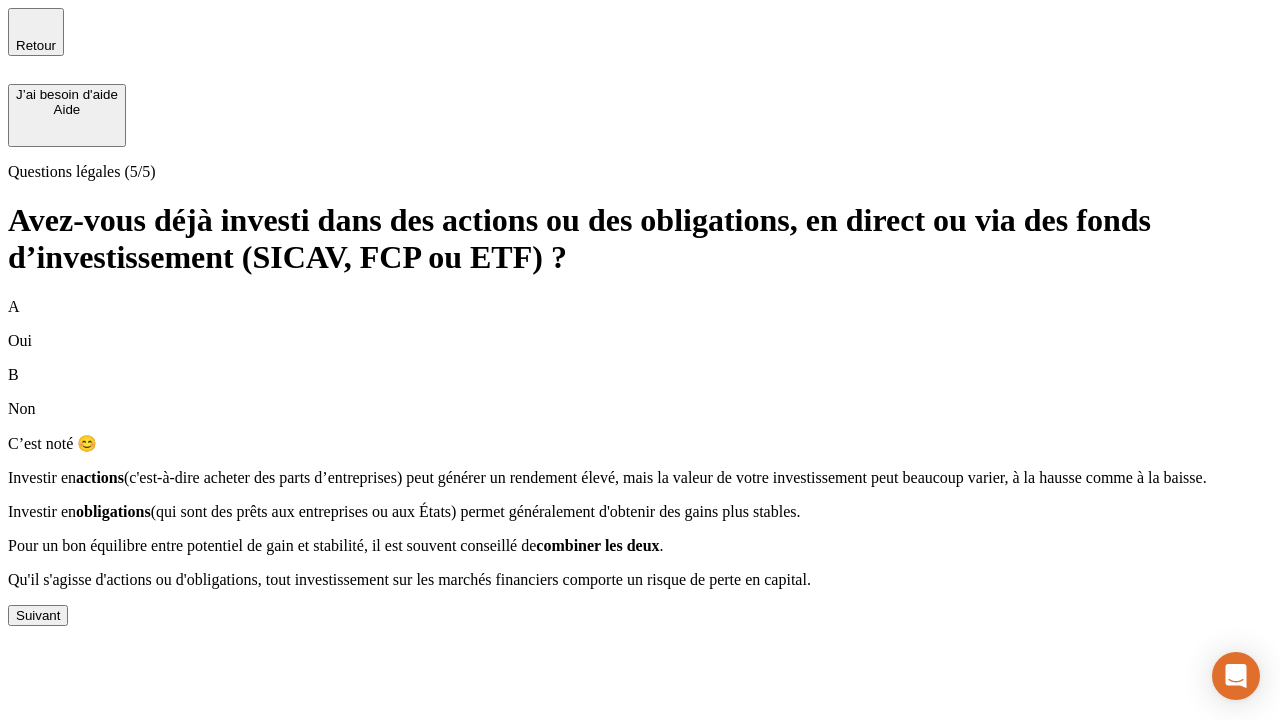 click on "Suivant" at bounding box center (38, 615) 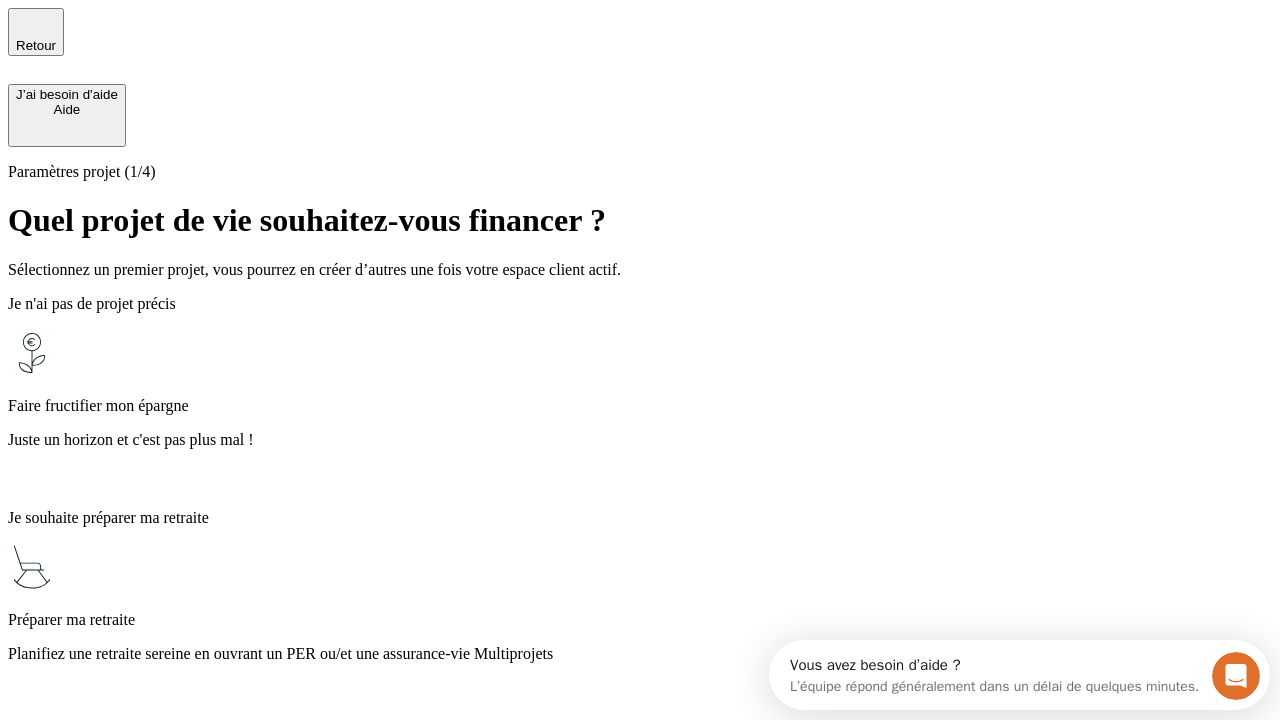 scroll, scrollTop: 0, scrollLeft: 0, axis: both 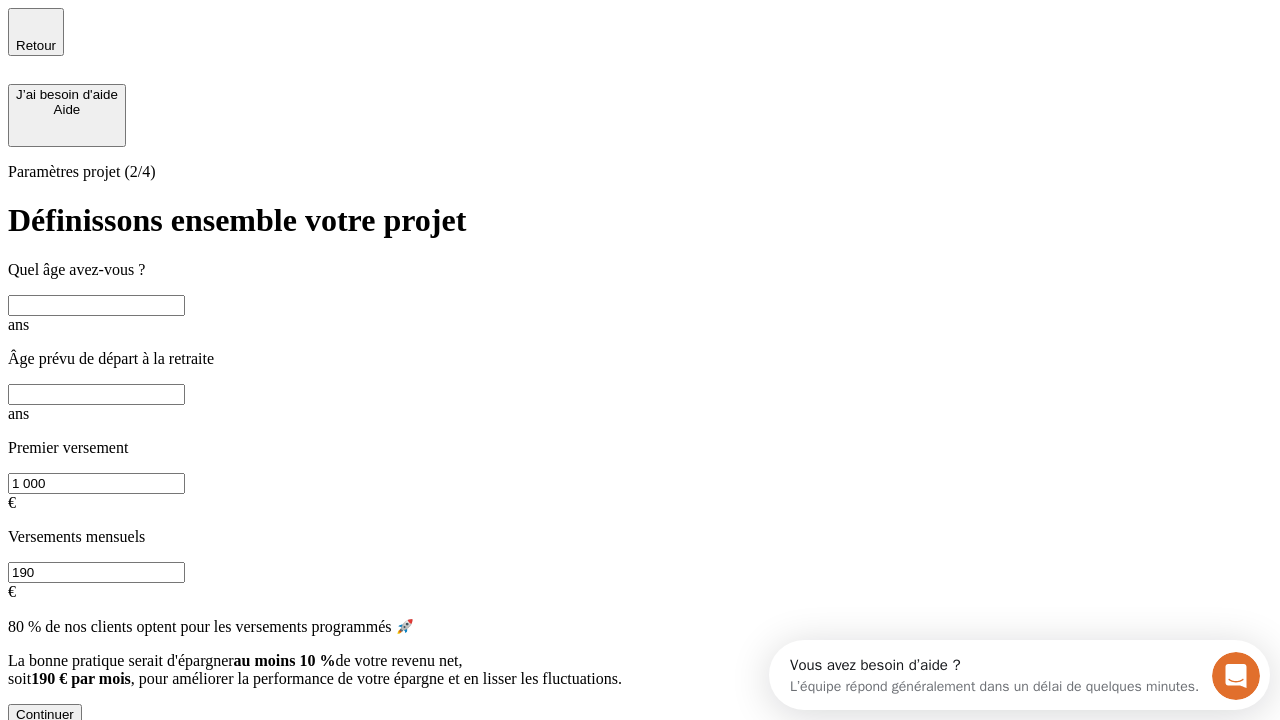 click at bounding box center [96, 305] 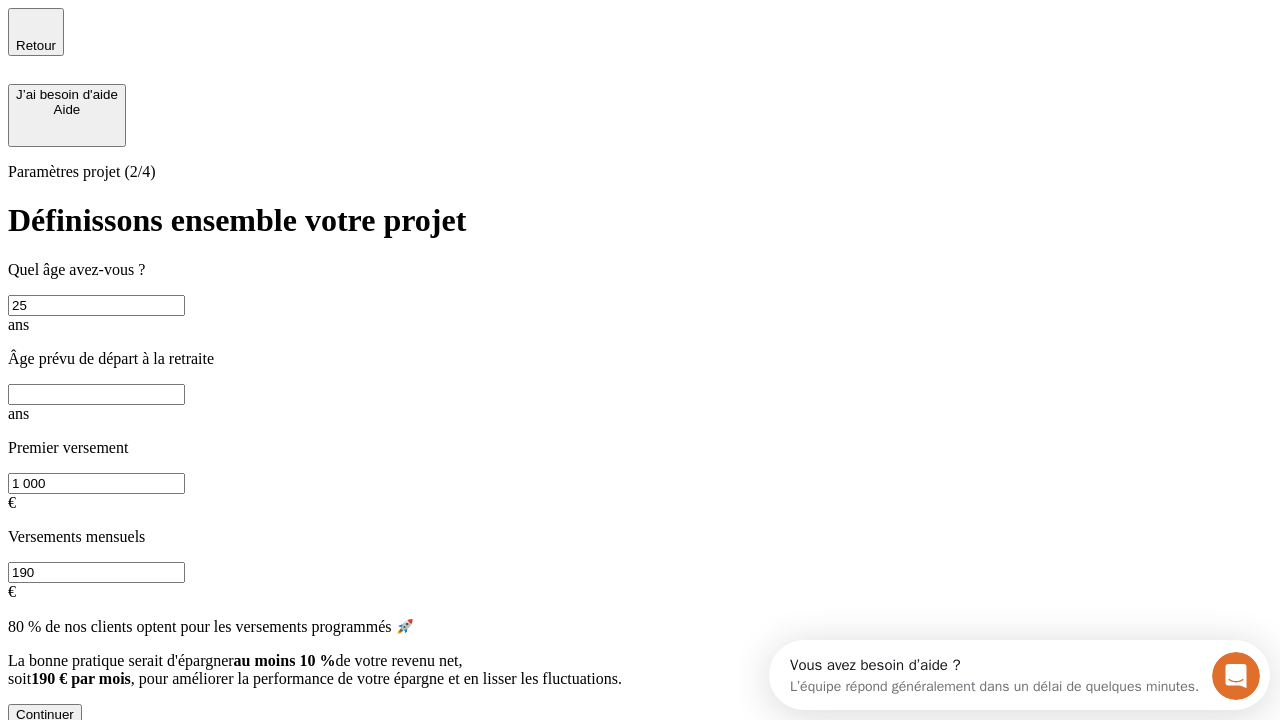 type on "25" 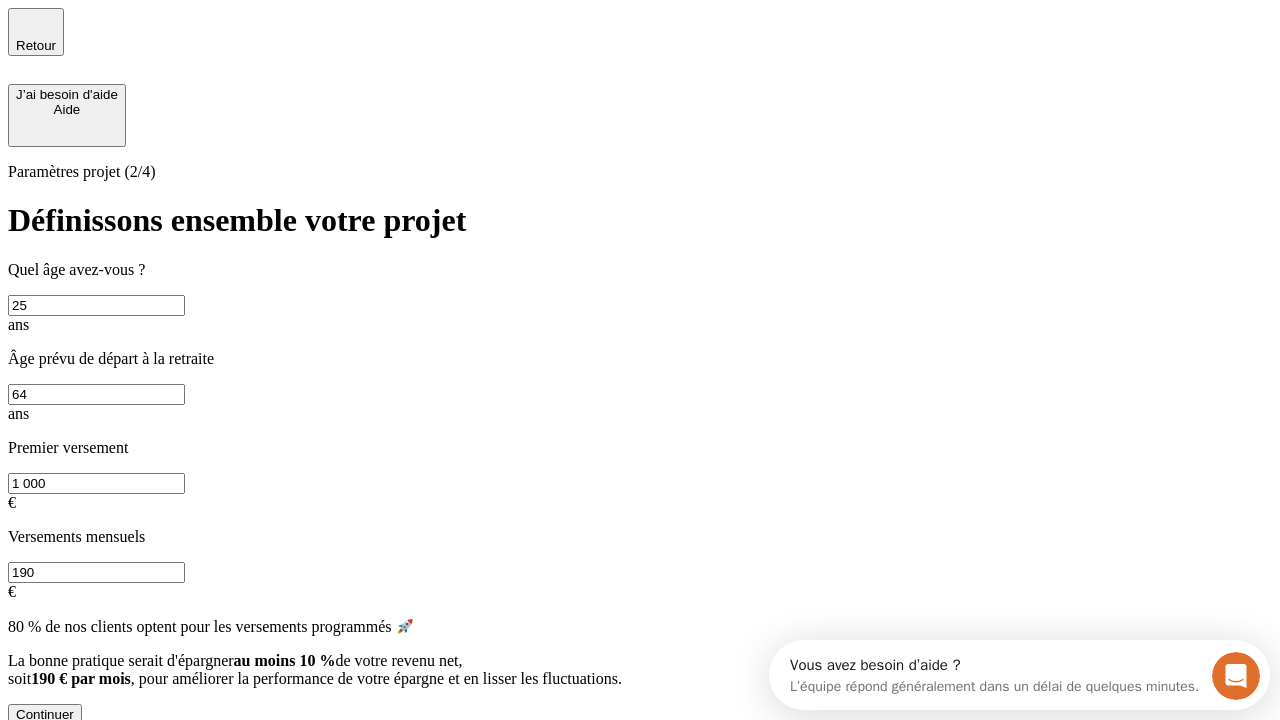 type on "64" 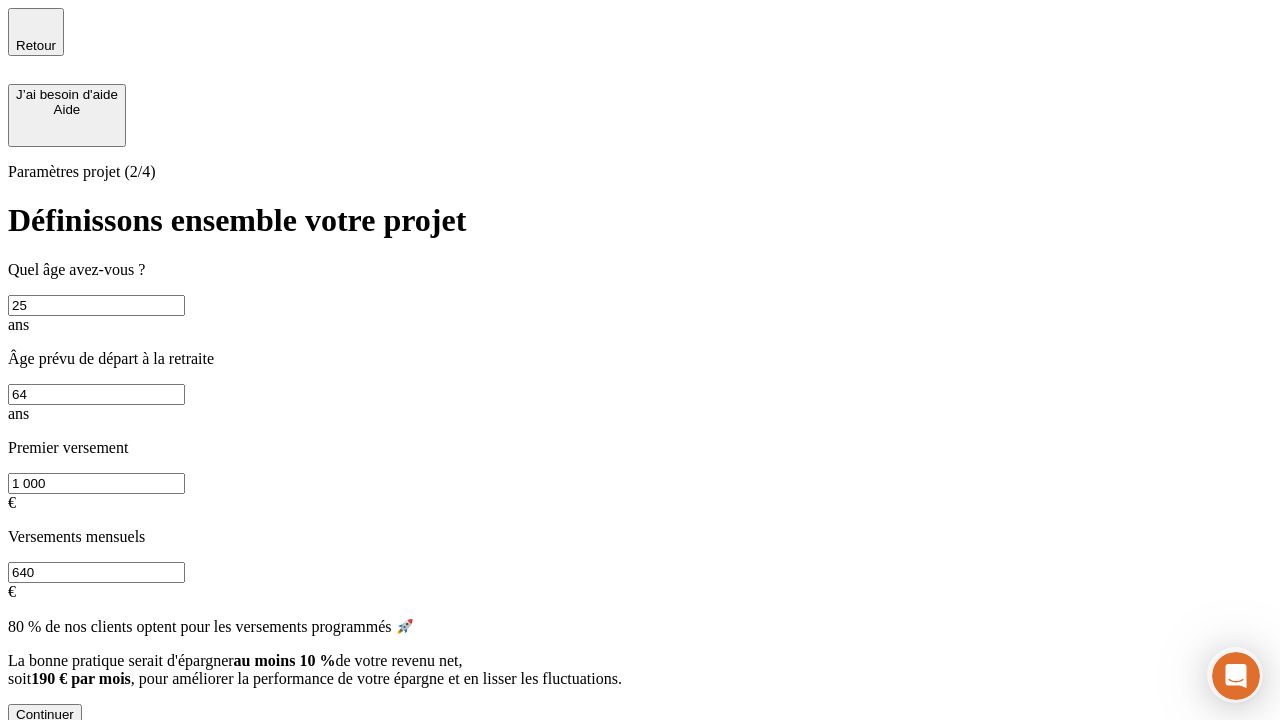 type on "640" 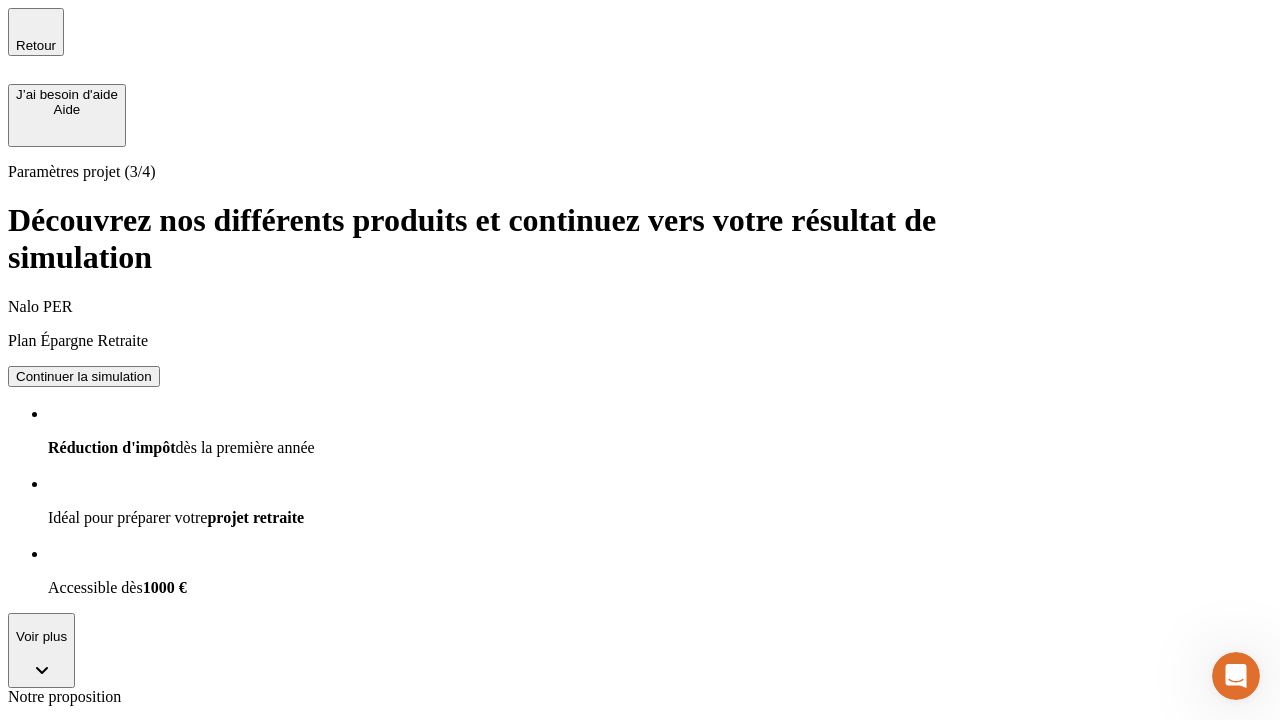 click on "Continuer la simulation" at bounding box center [84, 376] 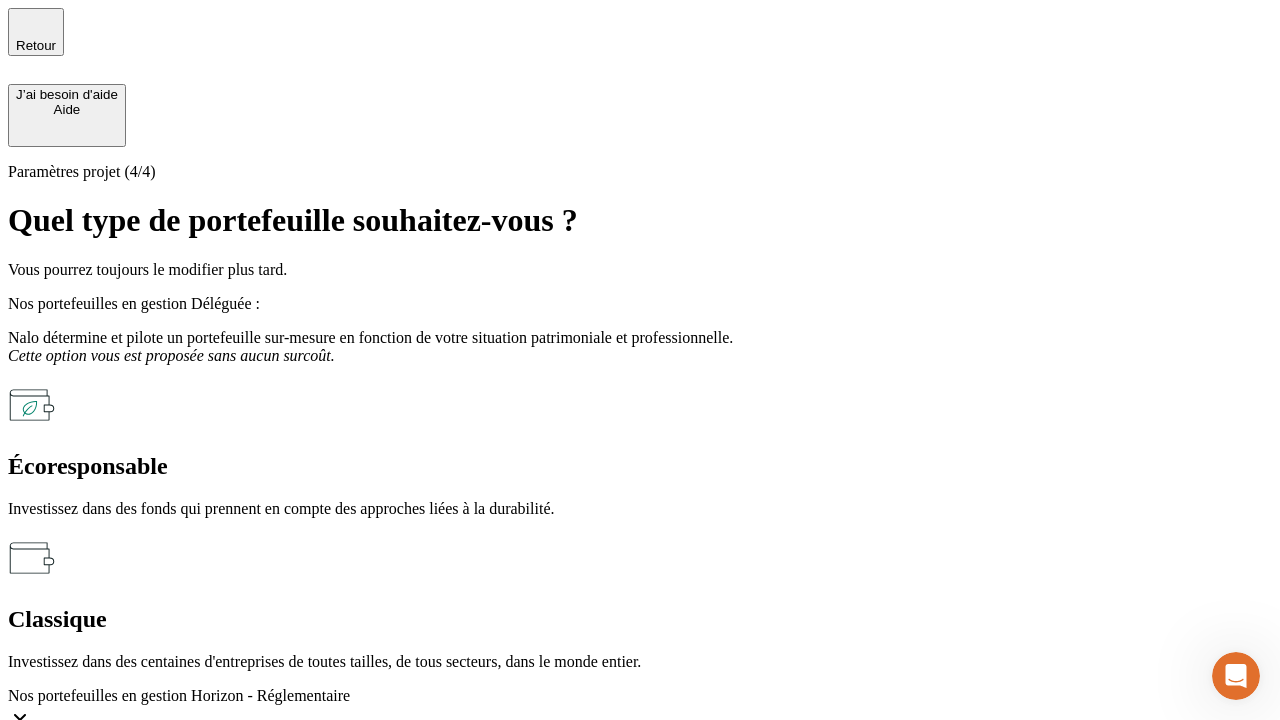 click on "Classique" at bounding box center (640, 619) 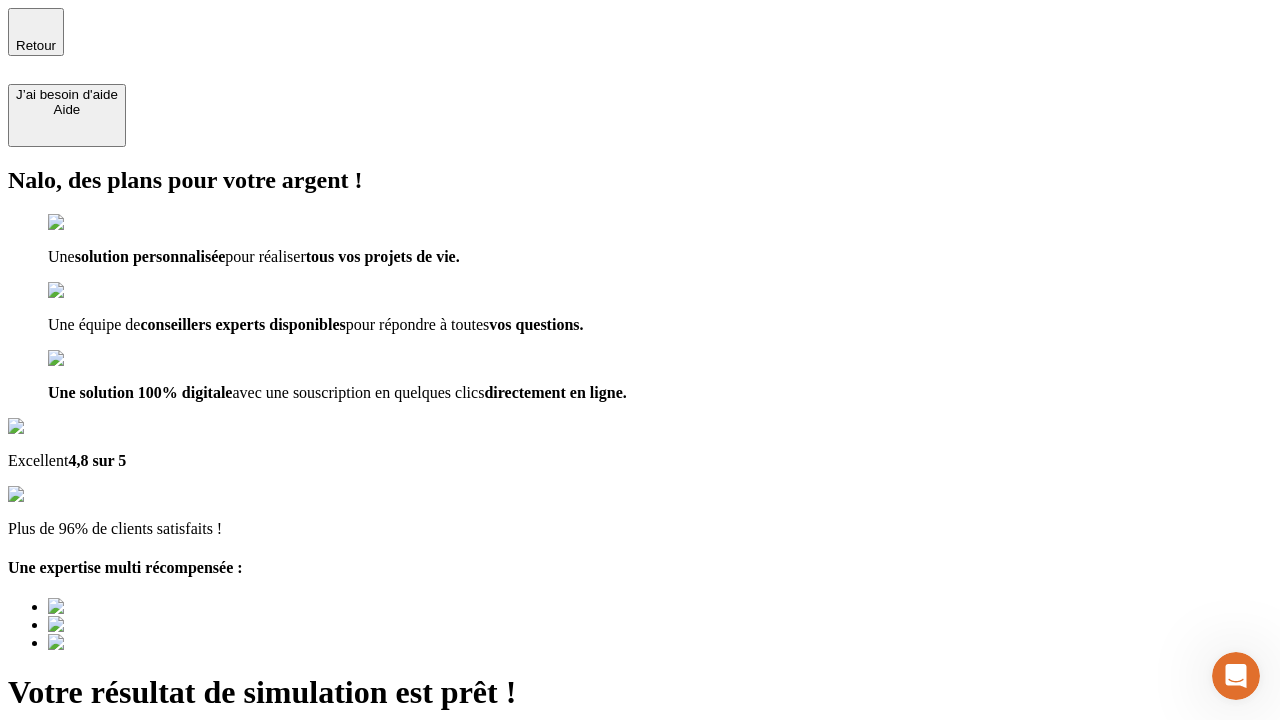 click on "Découvrir ma simulation" at bounding box center [87, 881] 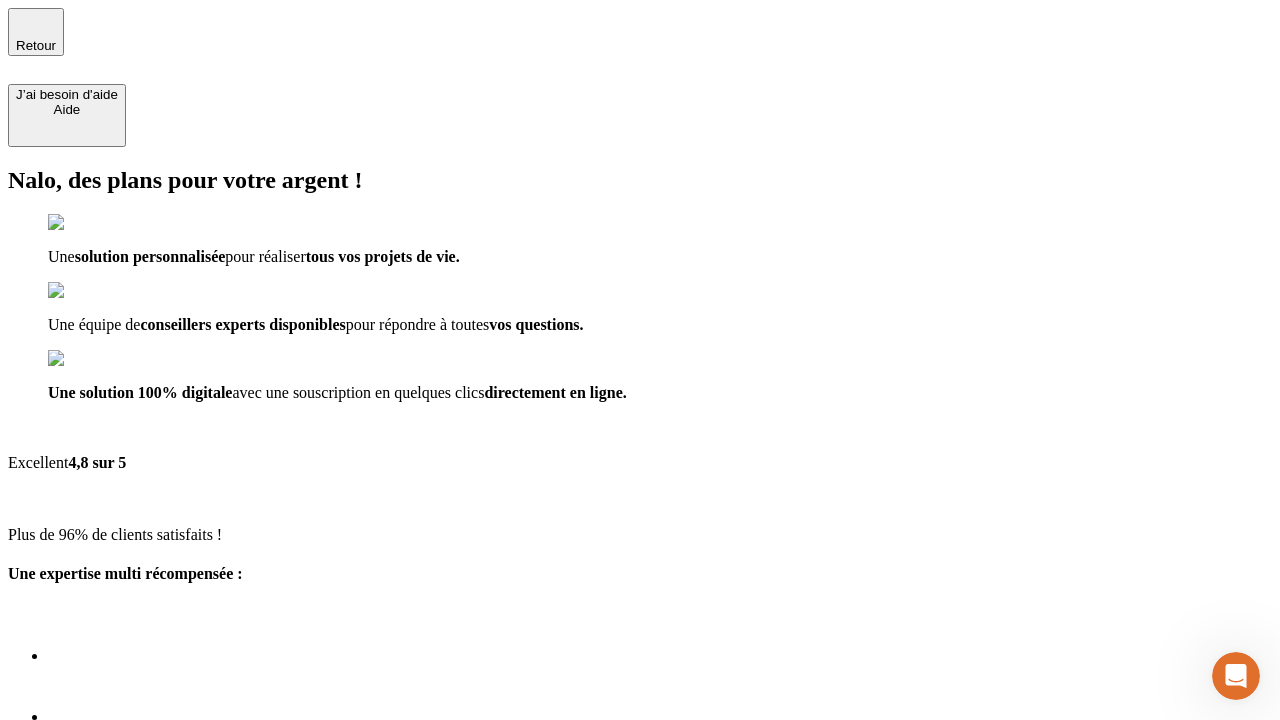 type on "testplaywright-[FIRST]-[LAST]@example.com" 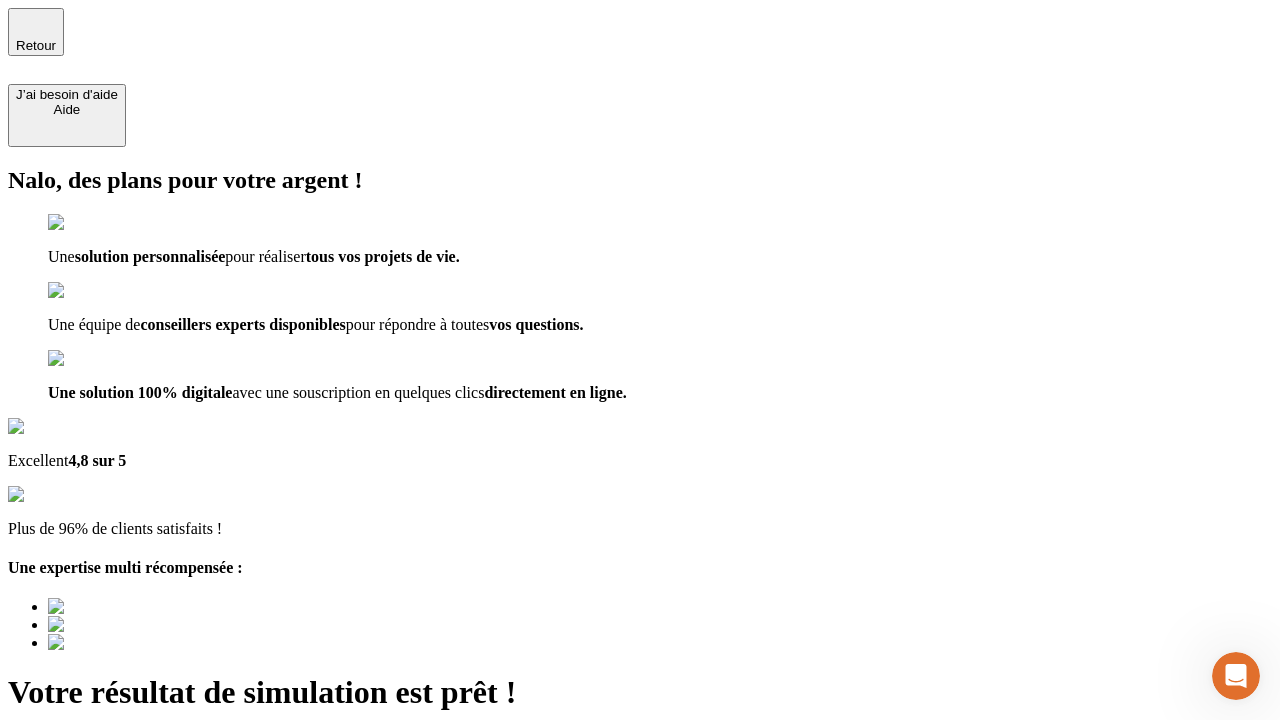 click on "Découvrir ma simulation" at bounding box center (87, 881) 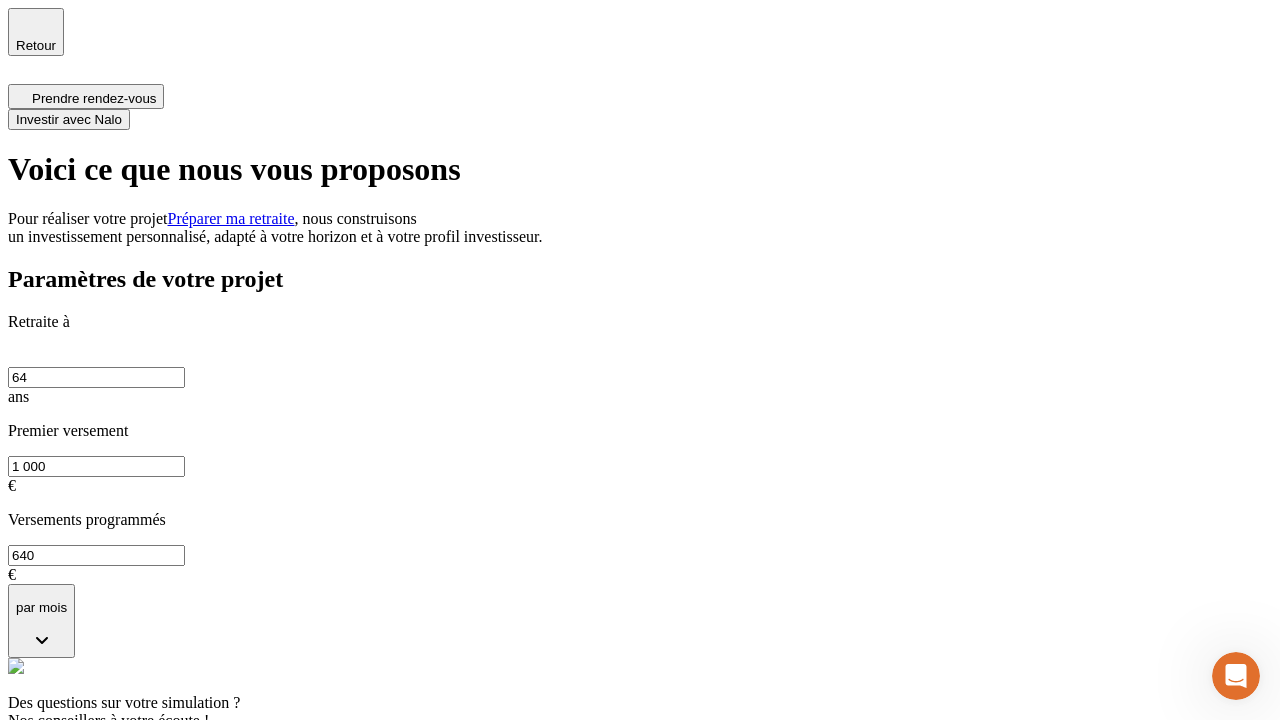 click on "Investir avec Nalo" at bounding box center [69, 119] 